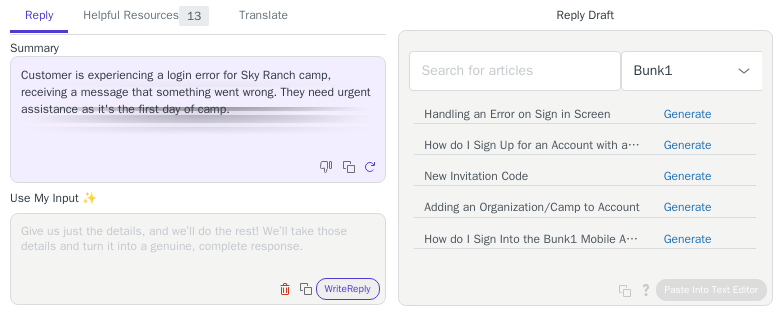 scroll, scrollTop: 0, scrollLeft: 0, axis: both 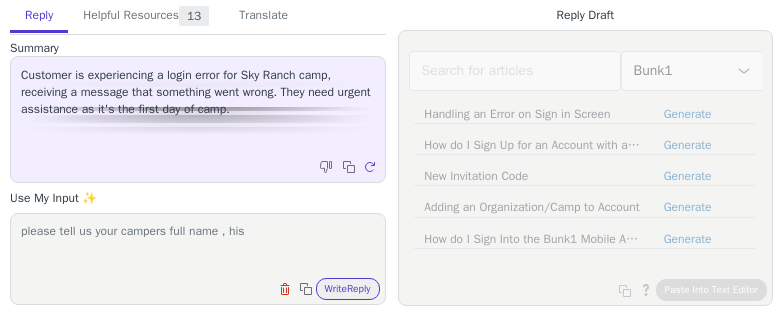 click on "please tell us your campers full name , his" at bounding box center (198, 246) 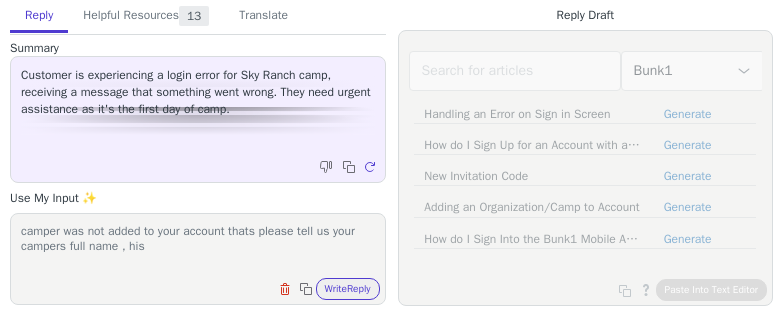 click on "camper was not added to your account thats please tell us your campers full name , his" at bounding box center (198, 246) 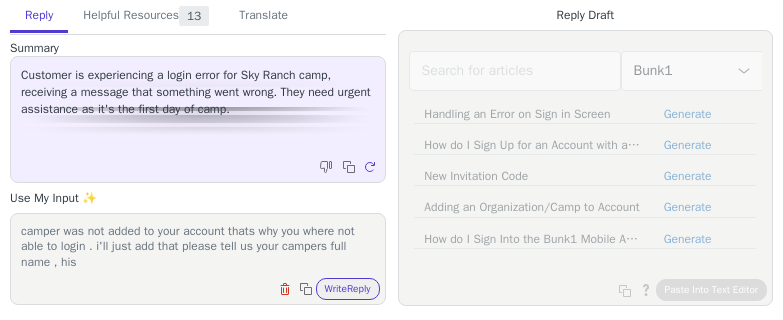 click on "camper was not added to your account thats why you where not able to login . i'll just add that please tell us your campers full name , his" at bounding box center (198, 246) 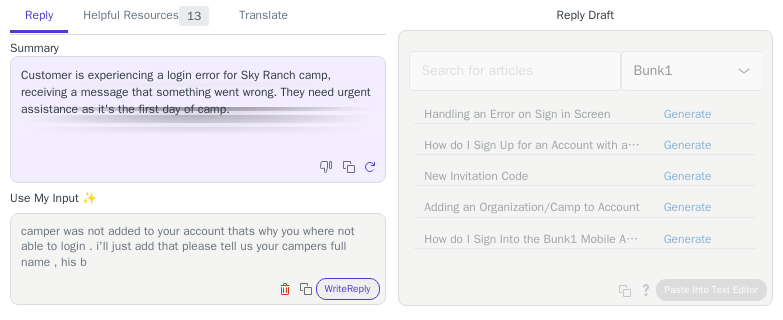 scroll, scrollTop: 1, scrollLeft: 0, axis: vertical 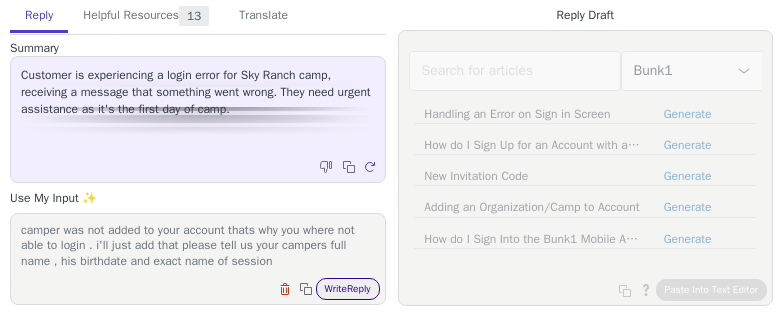 type on "camper was not added to your account thats why you where not able to login . i'll just add that please tell us your campers full name , his birthdate and exact name of session" 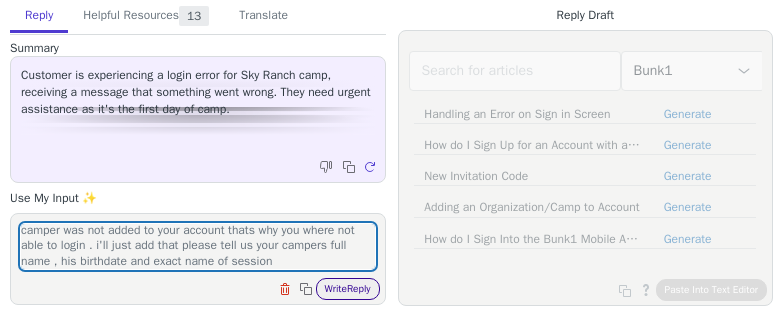 click on "Write  Reply" at bounding box center (348, 289) 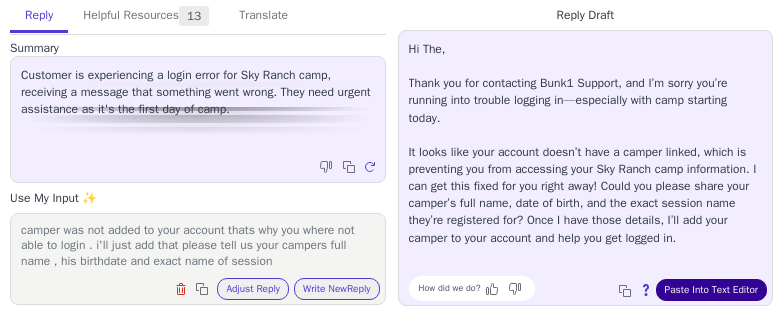 click on "Paste Into Text Editor" at bounding box center (711, 290) 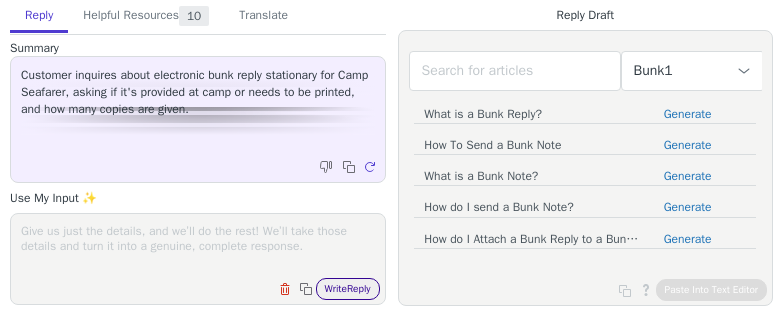 scroll, scrollTop: 0, scrollLeft: 0, axis: both 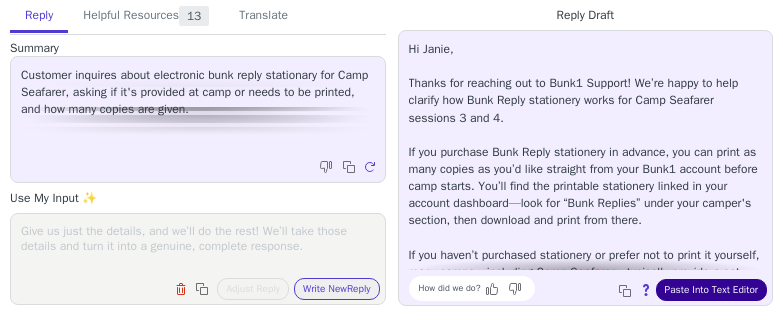 click on "Paste Into Text Editor" at bounding box center [711, 290] 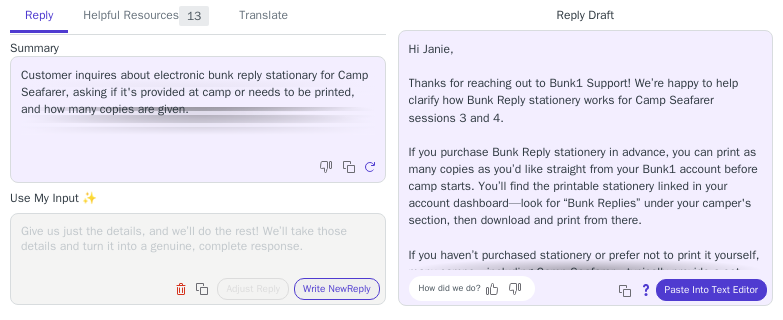 click at bounding box center [198, 246] 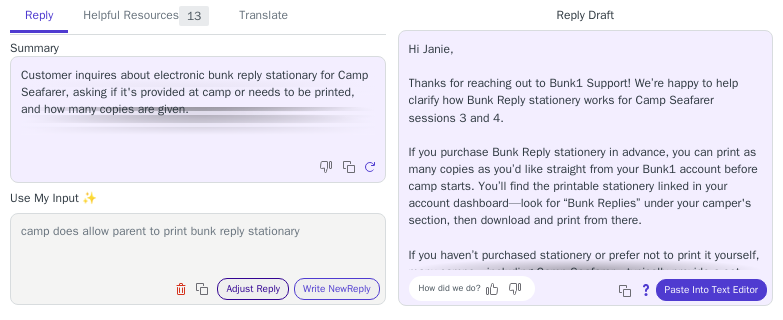 type on "camp does allow parent to print bunk reply stationary" 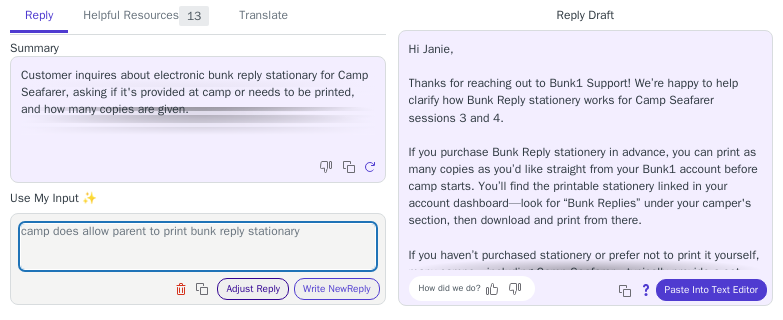 click on "Adjust Reply" at bounding box center [253, 289] 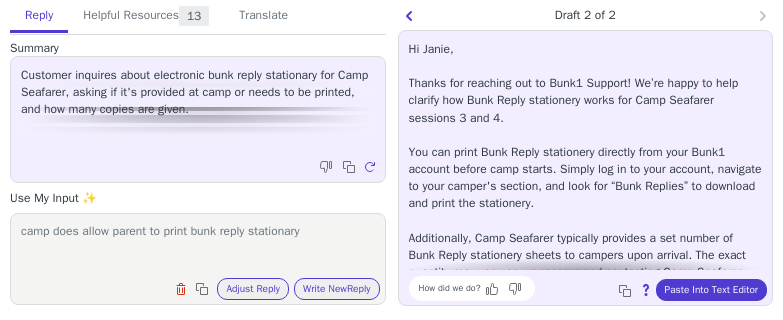 scroll, scrollTop: 96, scrollLeft: 0, axis: vertical 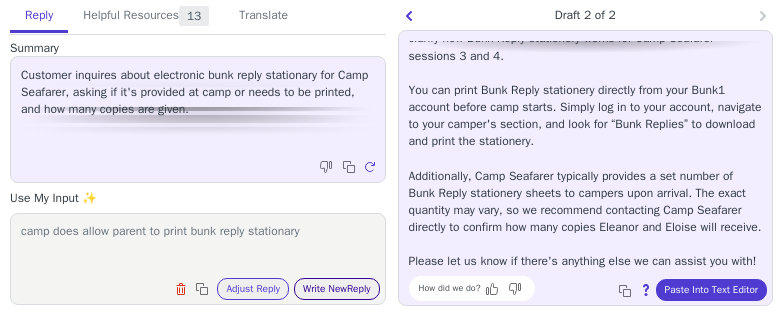 click on "Write New  Reply" at bounding box center (337, 289) 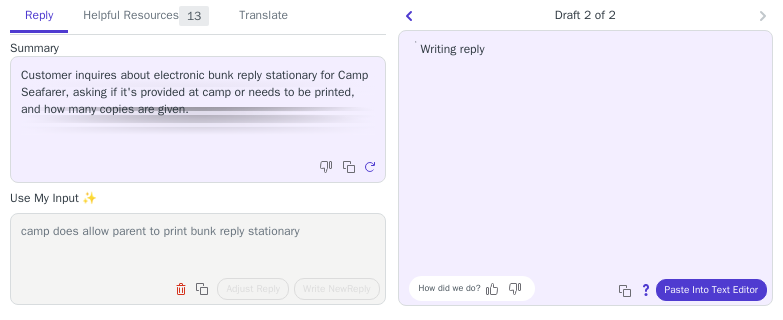 scroll, scrollTop: 0, scrollLeft: 0, axis: both 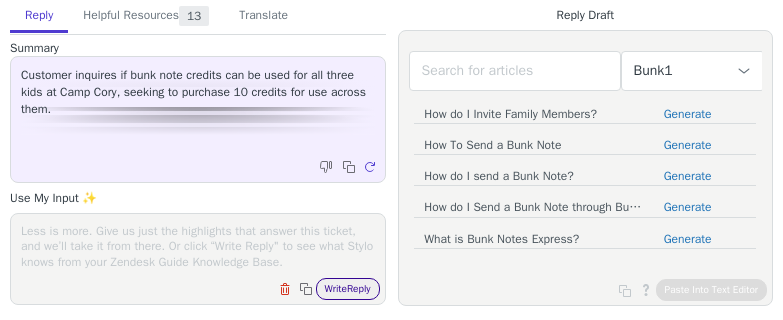 click on "Write  Reply" at bounding box center (348, 289) 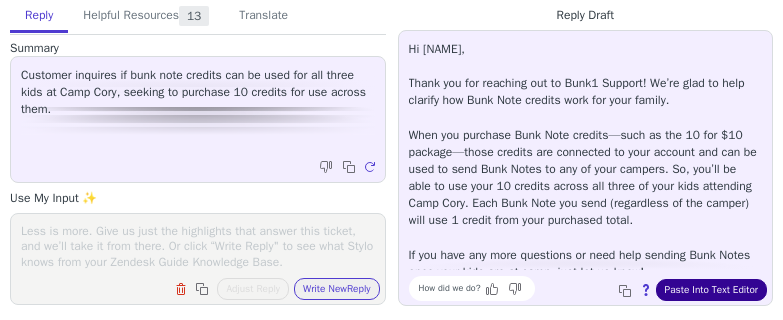 click on "Paste Into Text Editor" at bounding box center (711, 290) 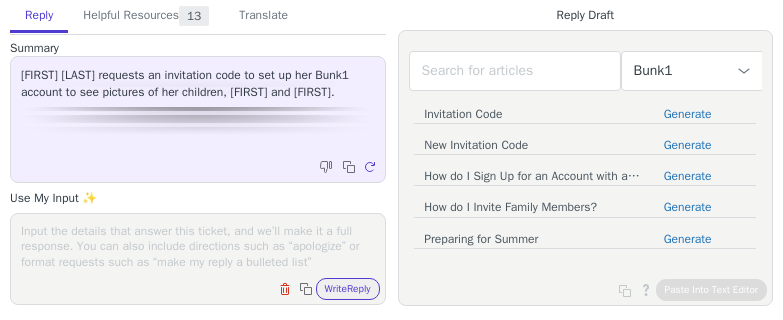 scroll, scrollTop: 0, scrollLeft: 0, axis: both 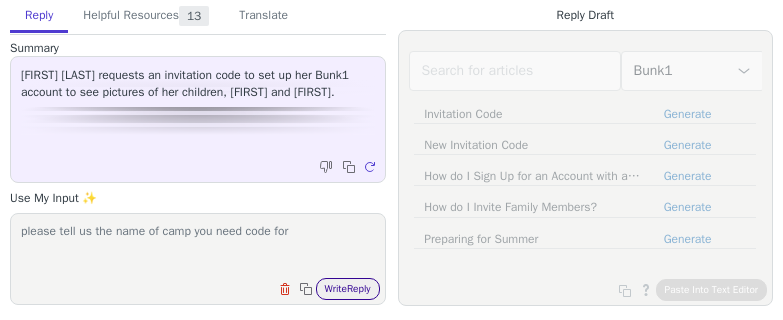 type on "please tell us the name of camp you need code for" 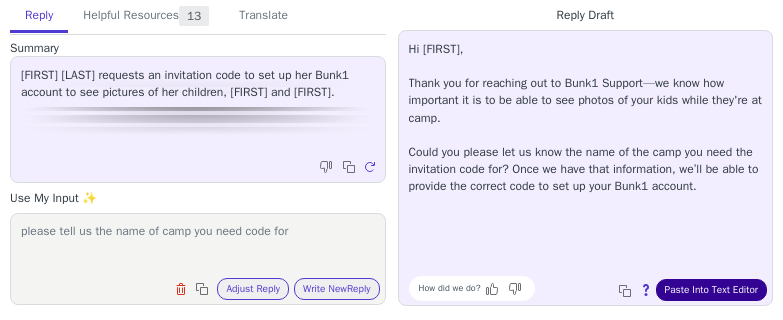 click on "Paste Into Text Editor" at bounding box center (711, 290) 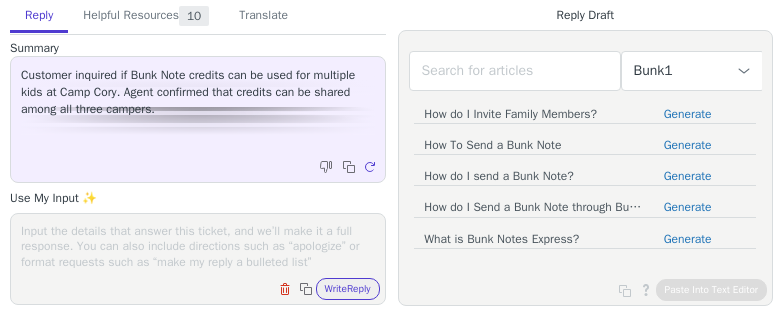 scroll, scrollTop: 0, scrollLeft: 0, axis: both 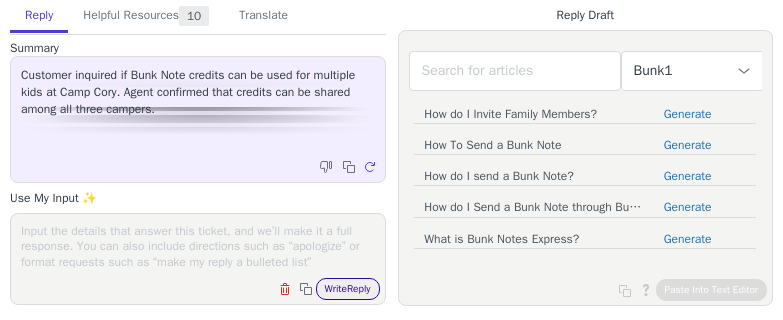 click on "Write  Reply" at bounding box center [348, 289] 